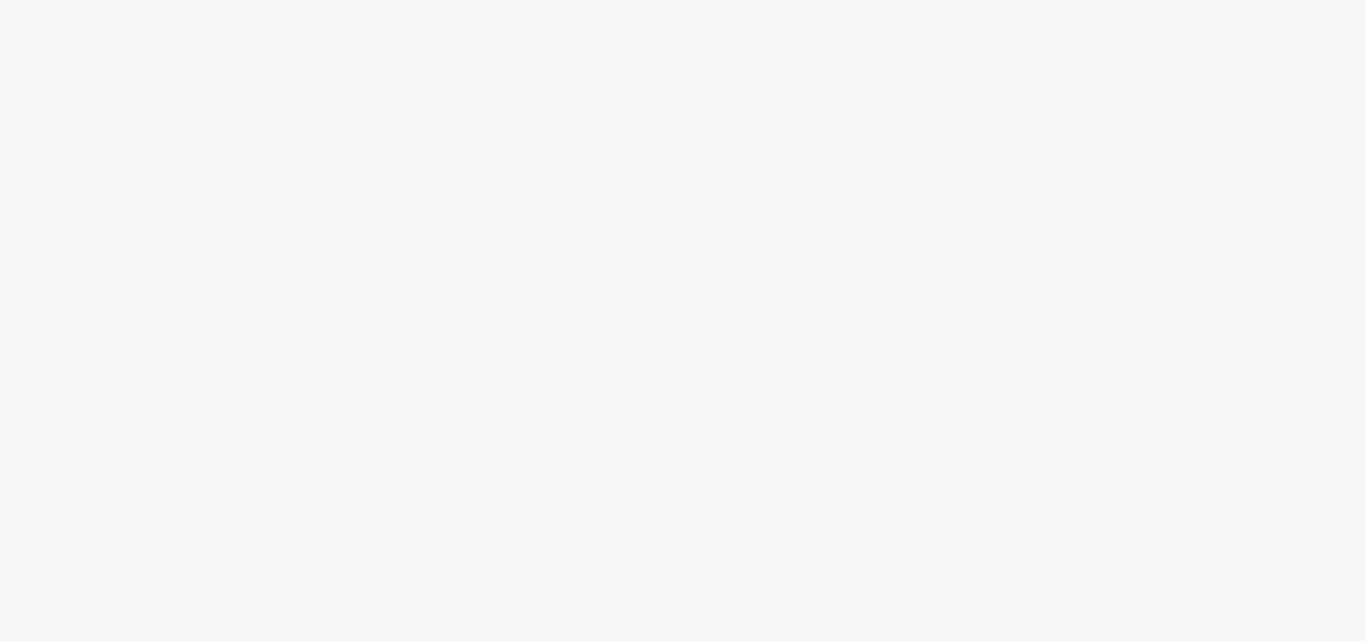 scroll, scrollTop: 0, scrollLeft: 0, axis: both 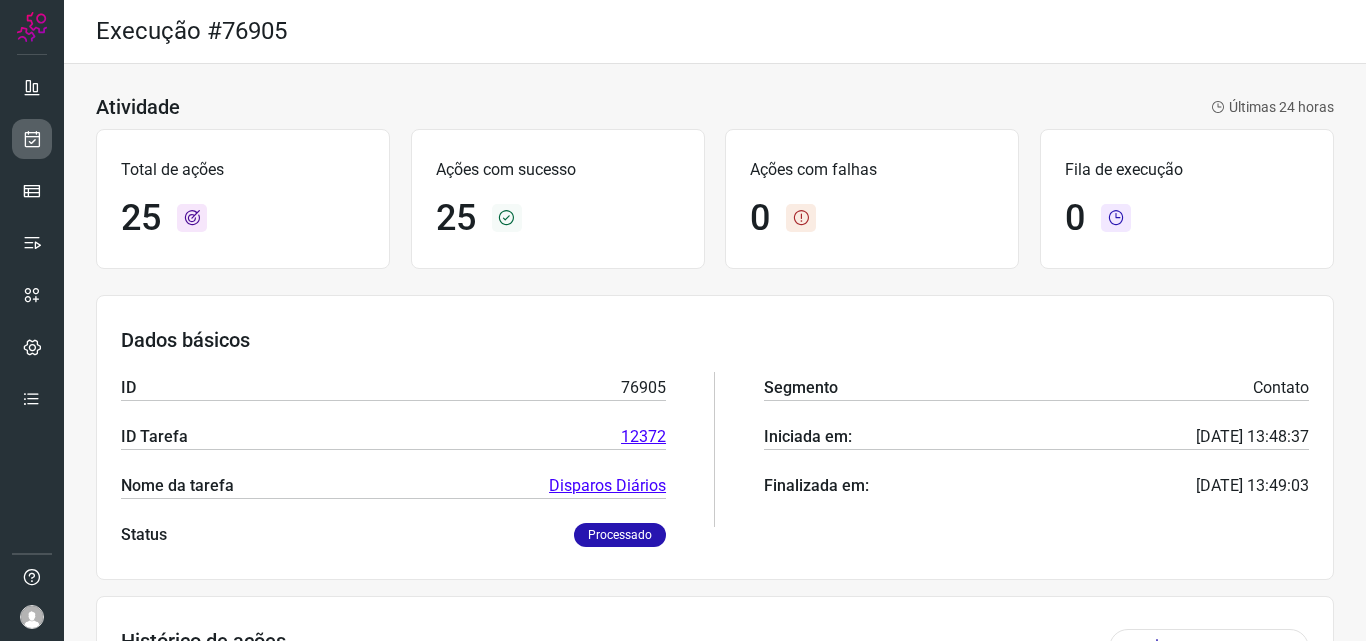 click at bounding box center [32, 139] 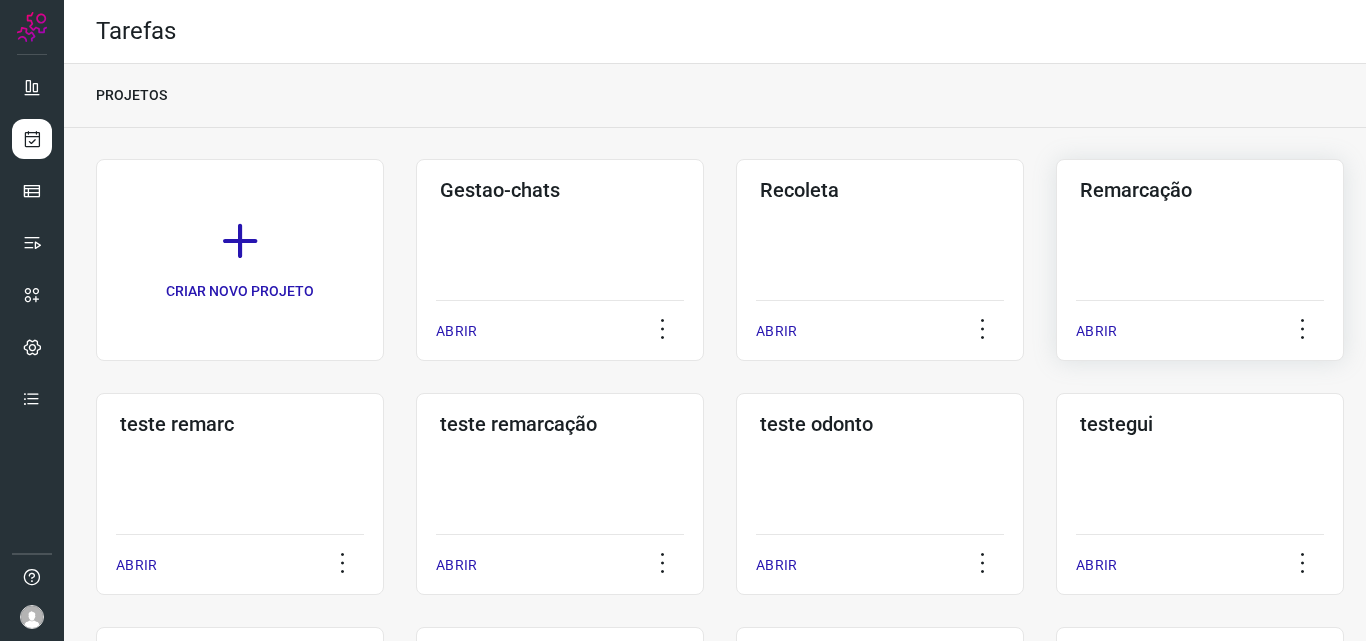 click on "Remarcação  ABRIR" 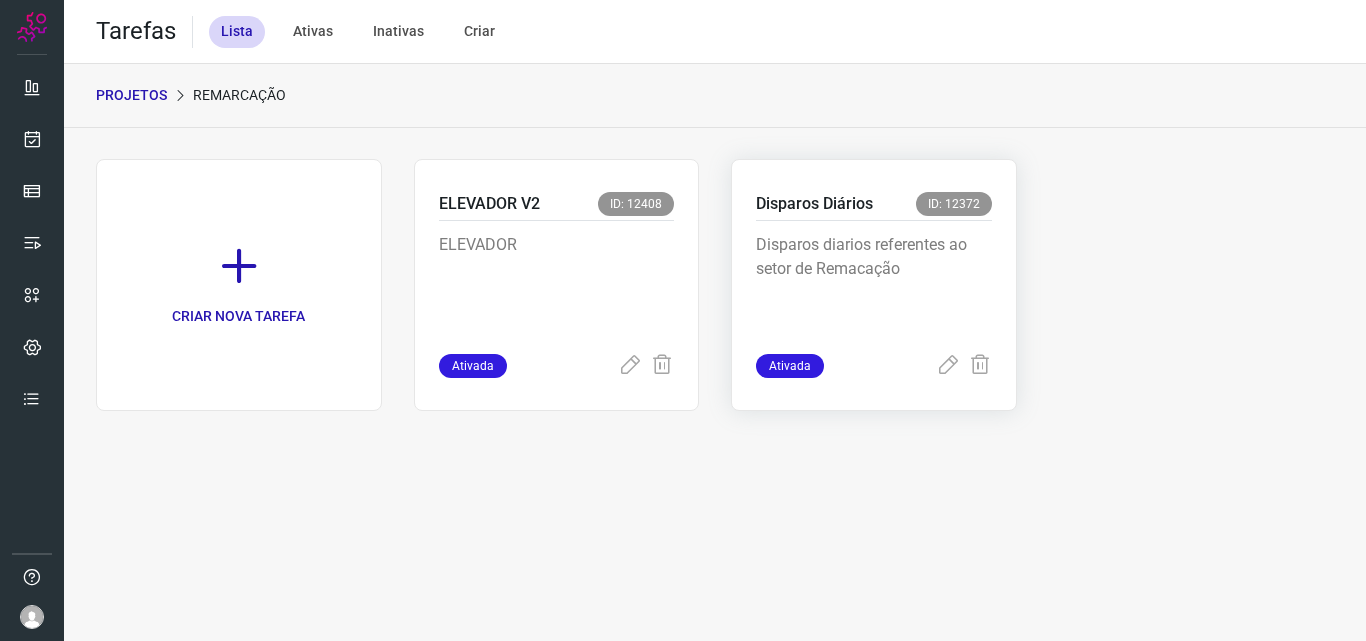 click on "Disparos diarios referentes ao setor de Remacação" at bounding box center (874, 283) 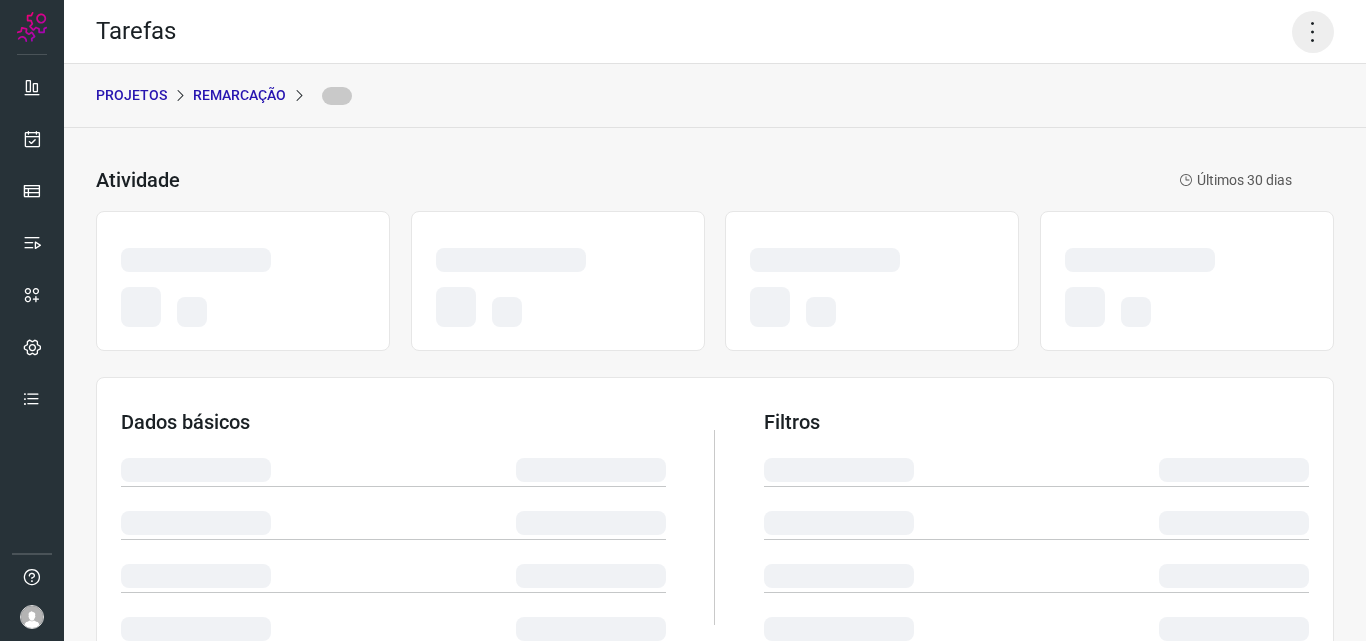click 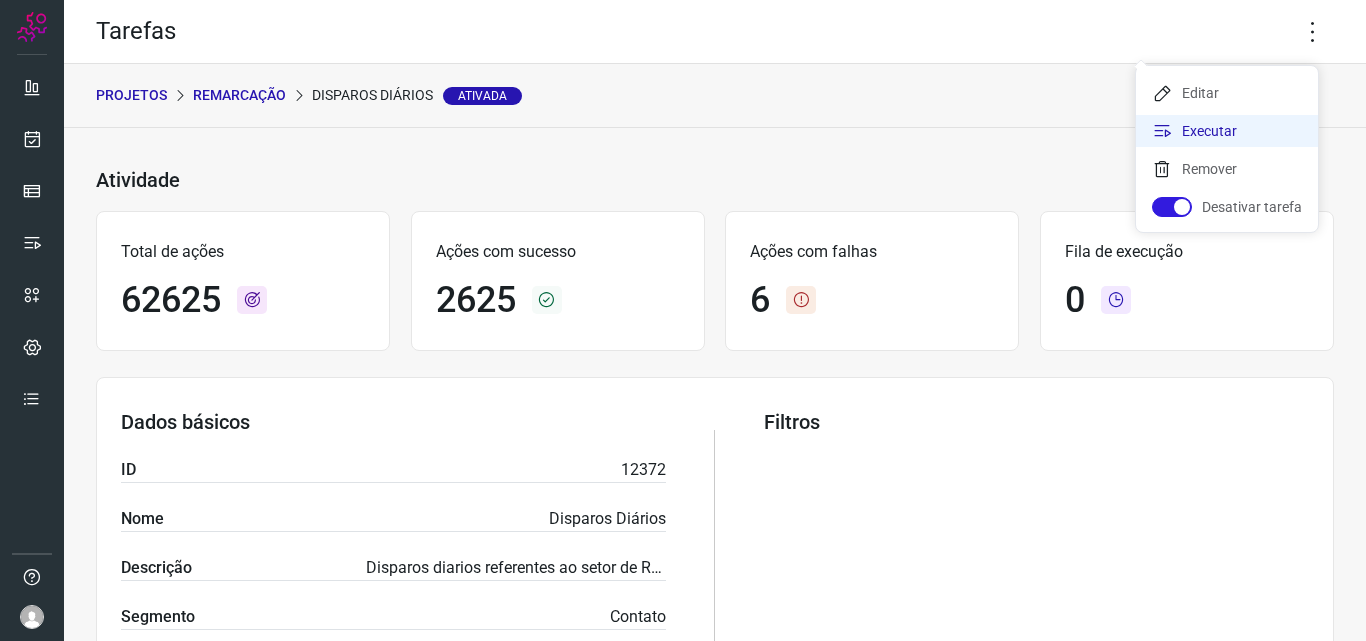click on "Executar" 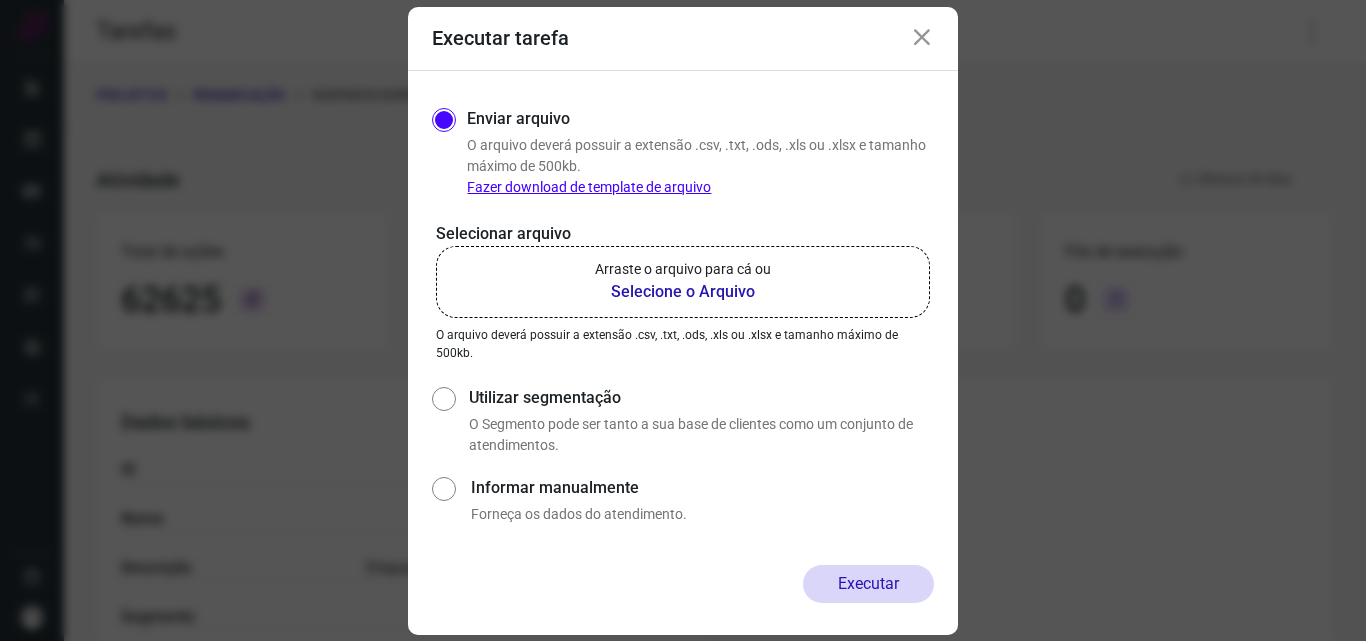 click on "Selecione o Arquivo" at bounding box center [683, 292] 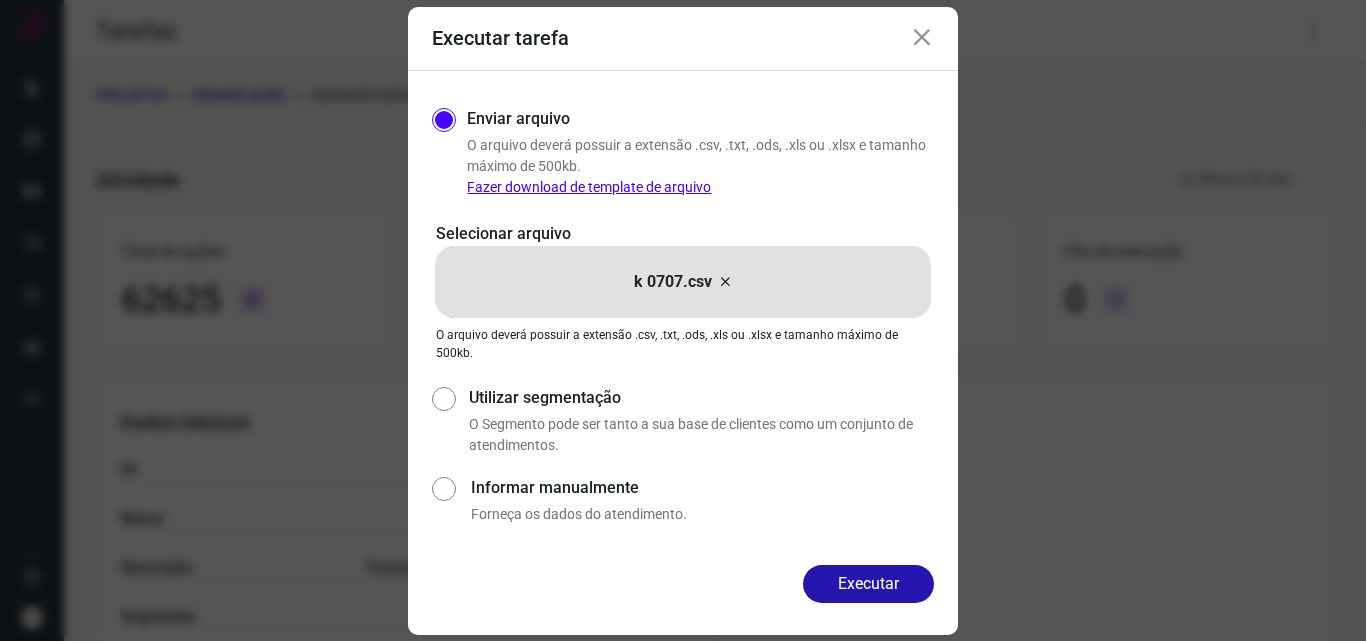 click on "k 0707.csv" at bounding box center (673, 282) 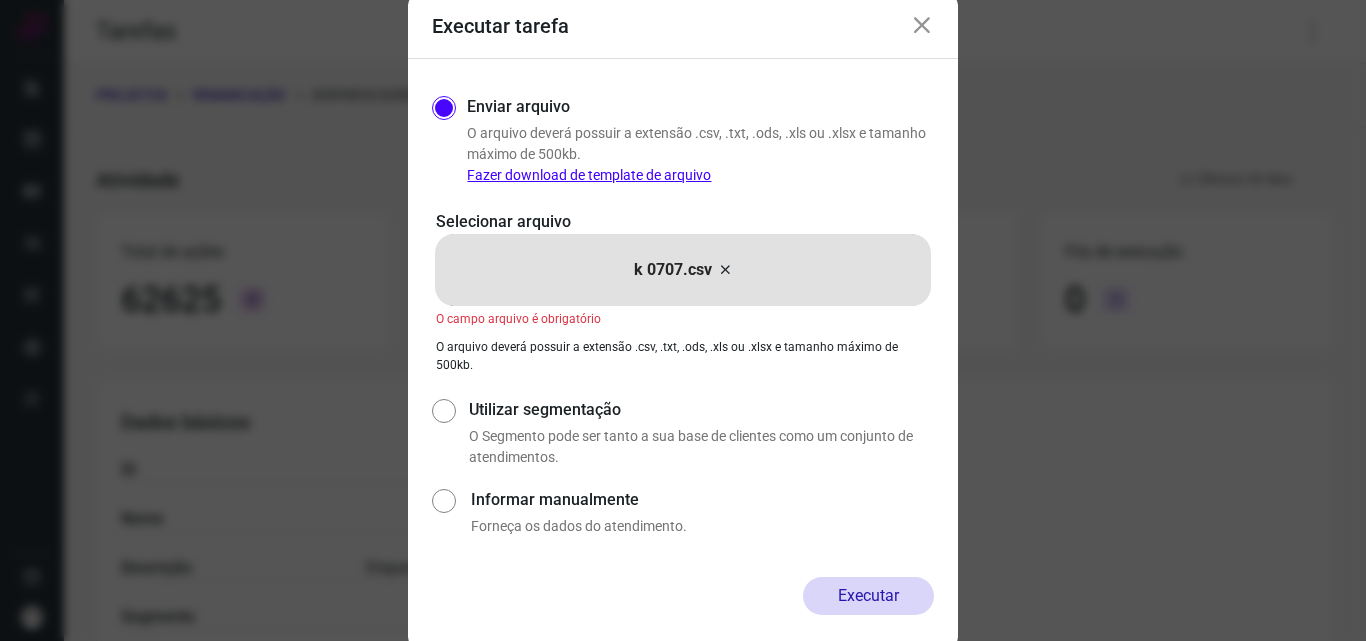click on "Enviar arquivo  O arquivo deverá possuir a extensão .csv, .txt, .ods, .xls ou .xlsx e tamanho máximo de 500kb. Fazer download de template de arquivo Selecionar arquivo k 0707.csv k 0707.csv O campo arquivo é obrigatório  O arquivo deverá possuir a extensão .csv, .txt, .ods, .xls ou .xlsx e tamanho máximo de 500kb.  Utilizar segmentação  O Segmento pode ser tanto a sua base de clientes como um conjunto de atendimentos.  Informar manualmente  Forneça os dados do atendimento." at bounding box center [683, 318] 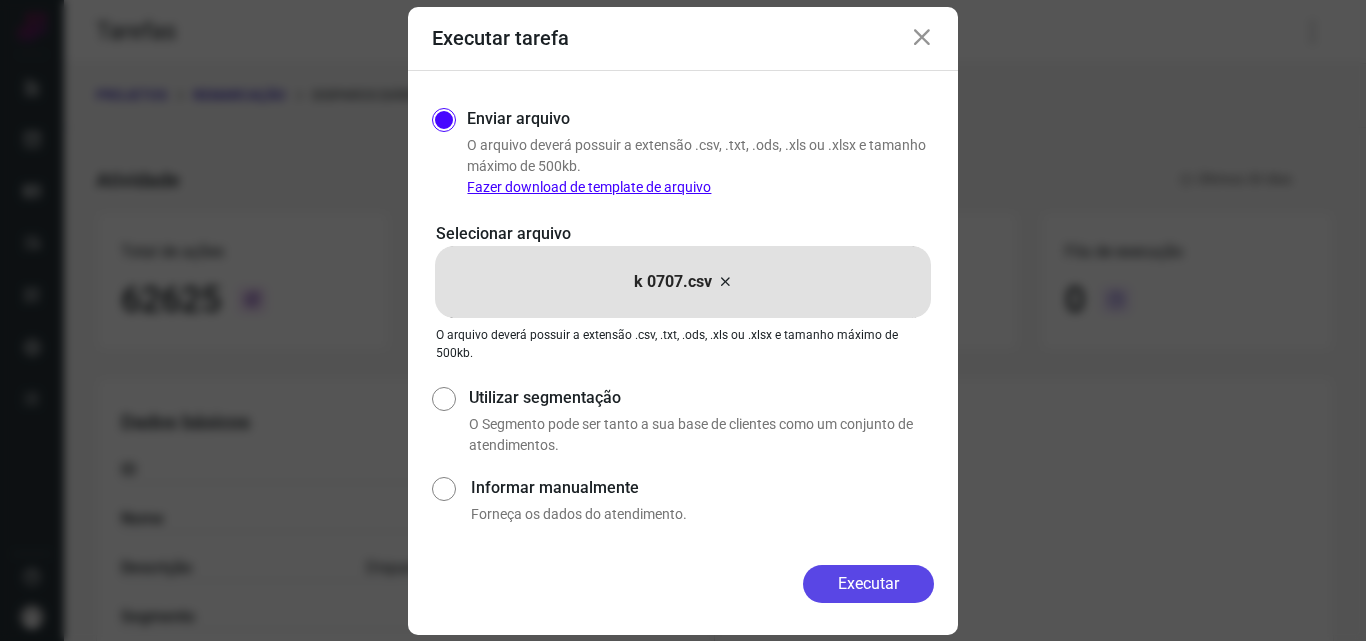 click on "Executar" at bounding box center [868, 584] 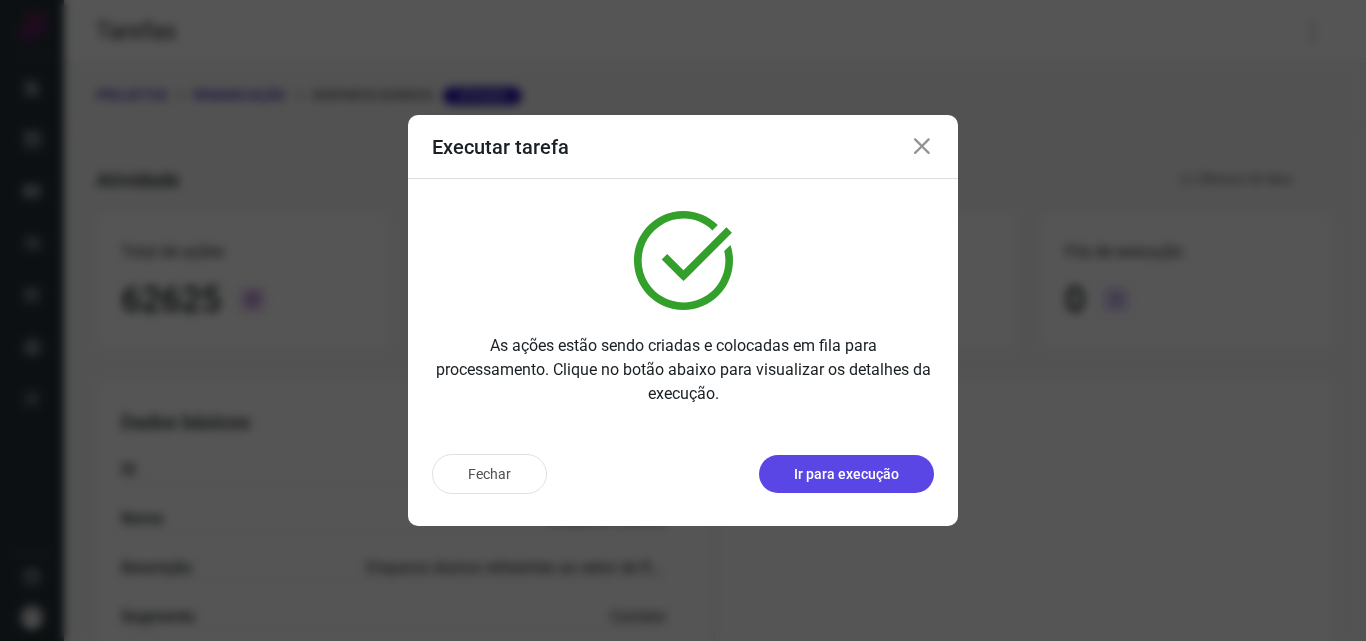 click on "Ir para execução" at bounding box center [846, 474] 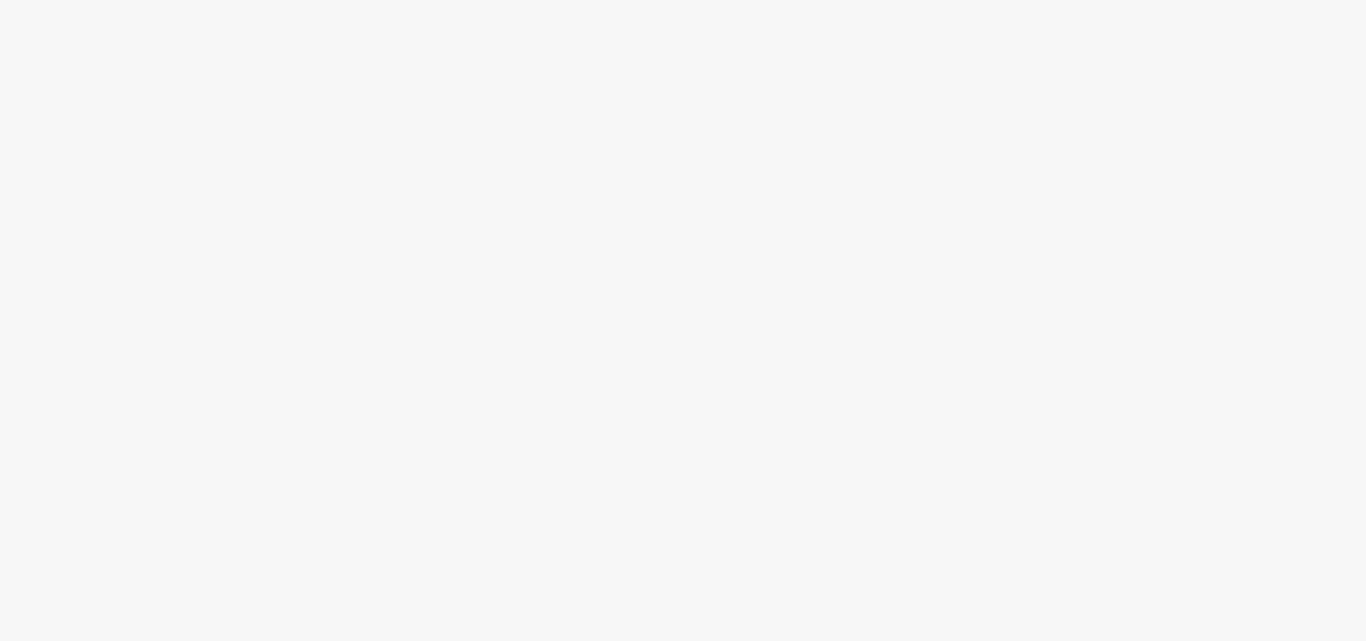 scroll, scrollTop: 0, scrollLeft: 0, axis: both 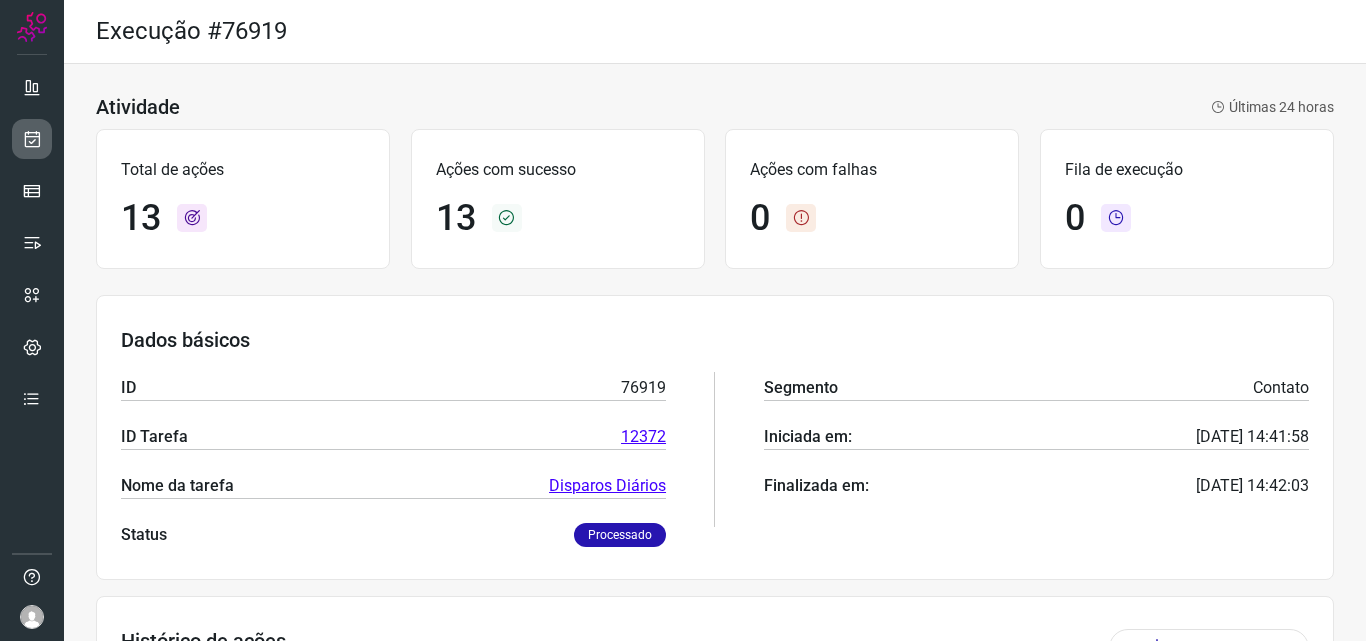 click at bounding box center (32, 139) 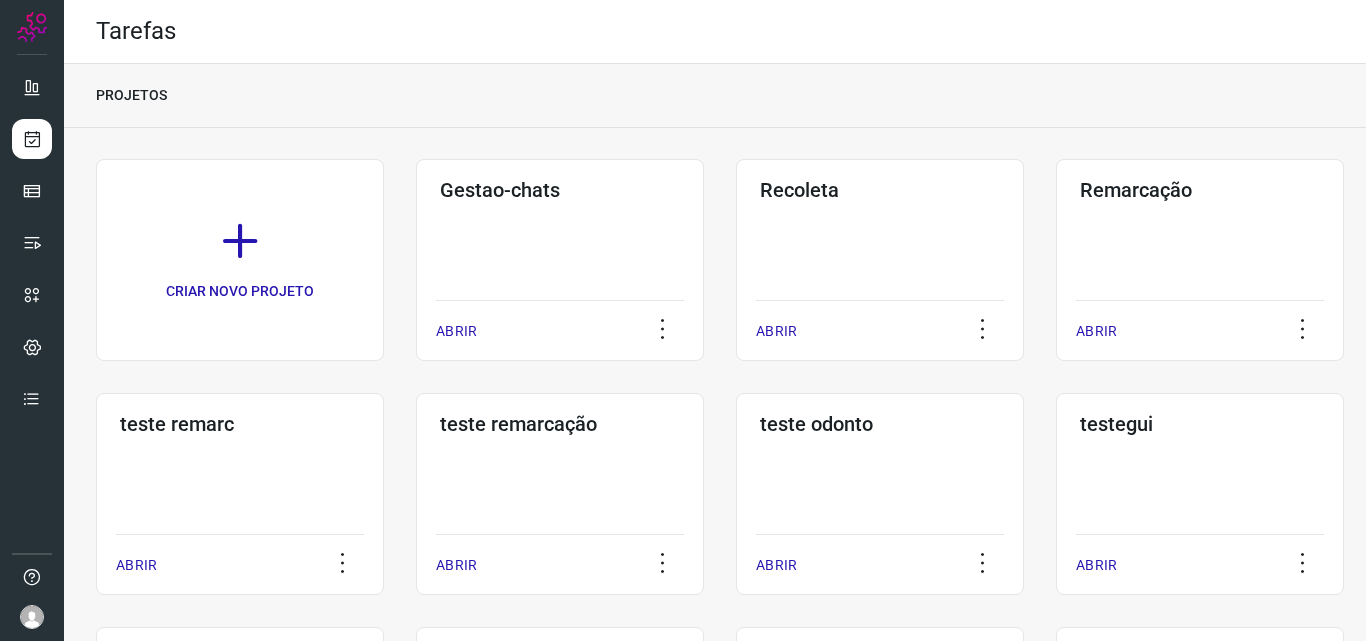 click on "Remarcação  ABRIR" 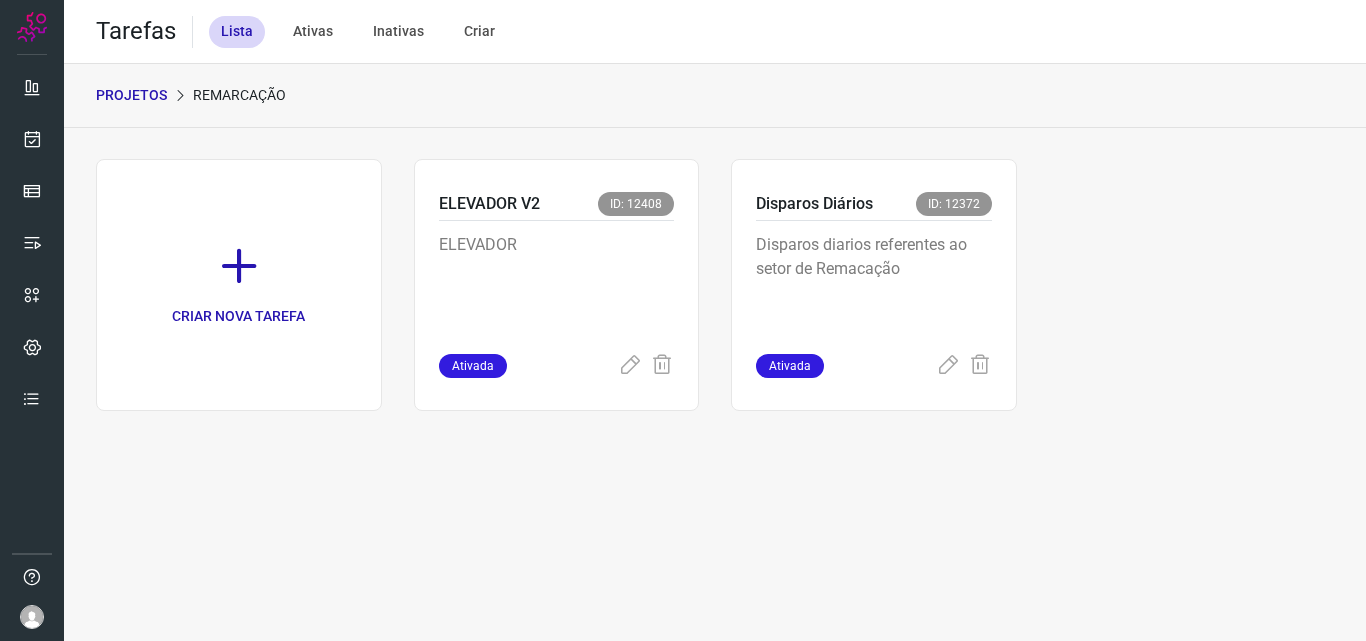 click on "Disparos diarios referentes ao setor de Remacação" at bounding box center [874, 283] 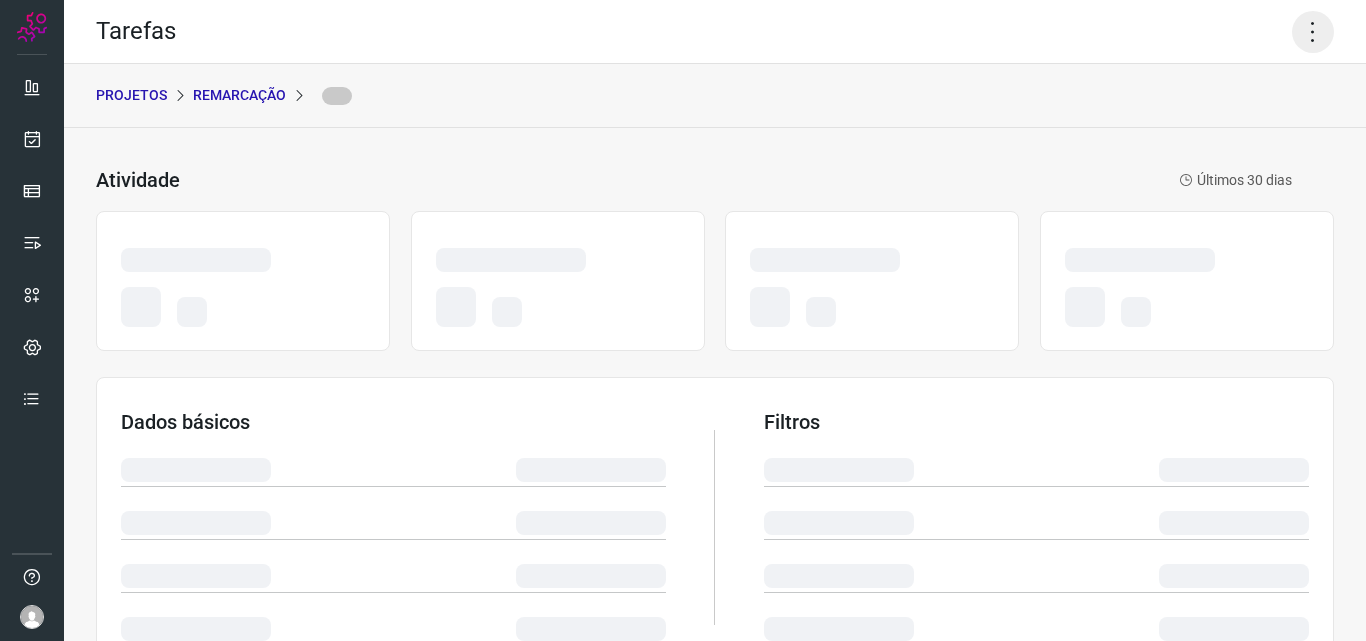 click 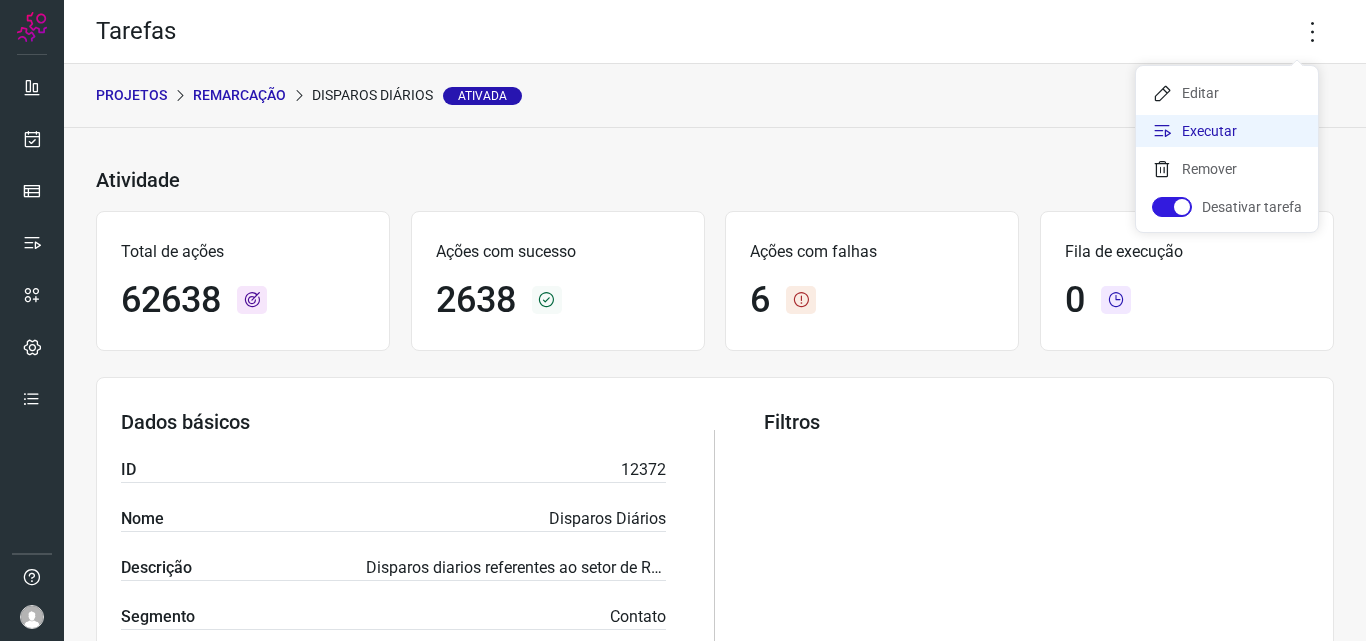 click on "Executar" 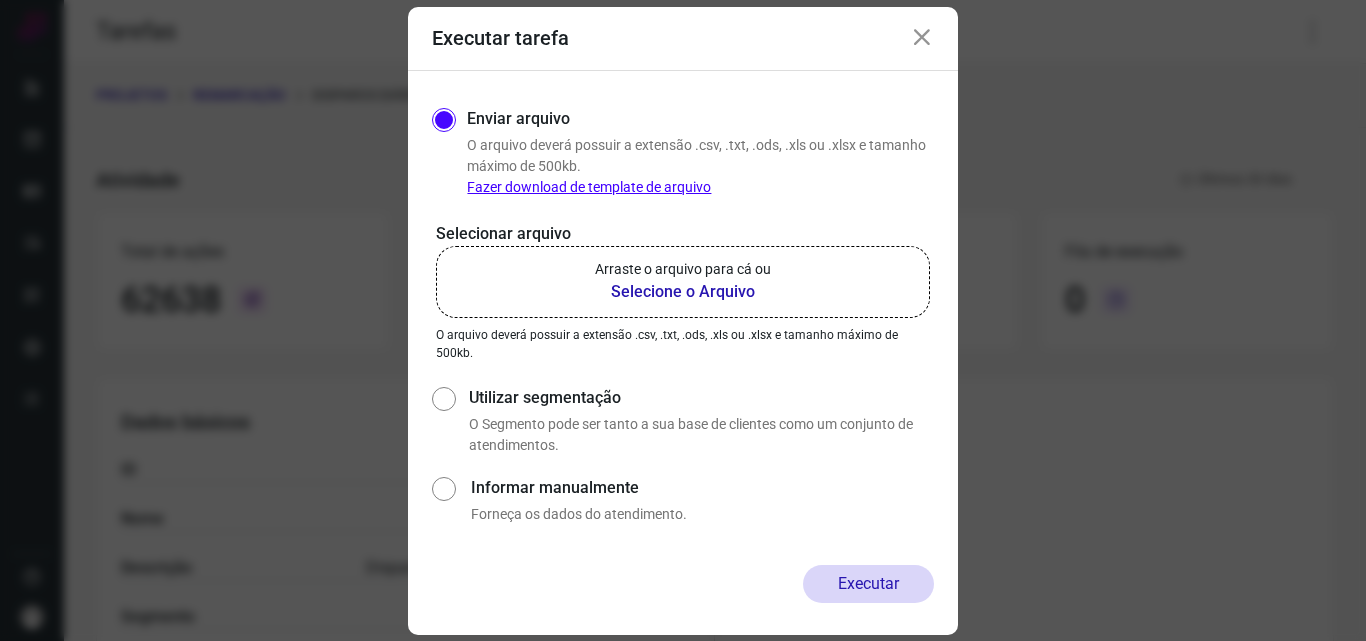 click on "Arraste o arquivo para cá ou" at bounding box center (683, 269) 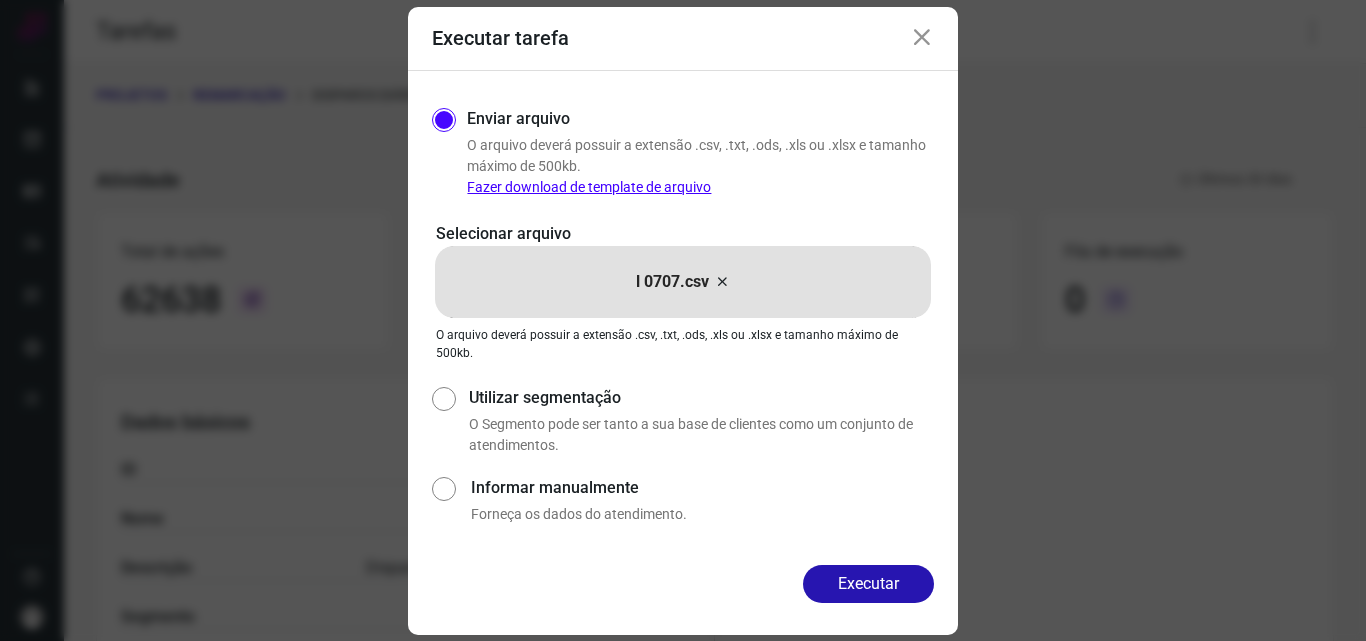 click on "Executar" at bounding box center (868, 584) 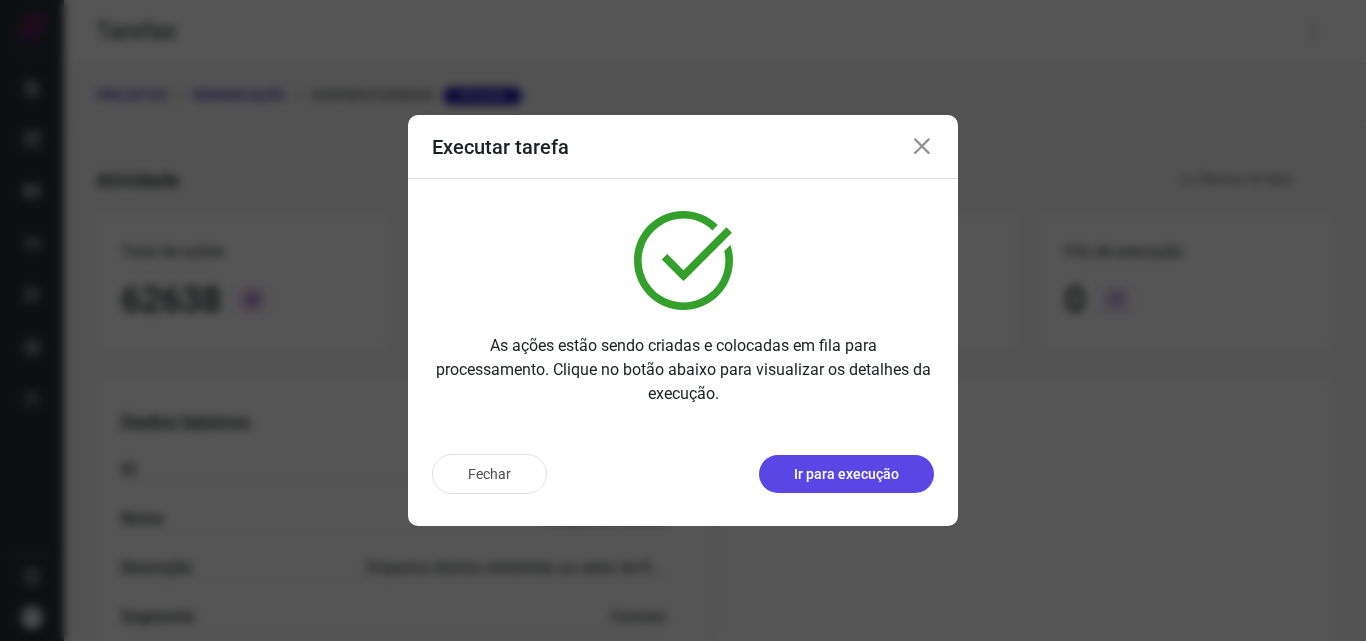 click on "Ir para execução" at bounding box center [846, 474] 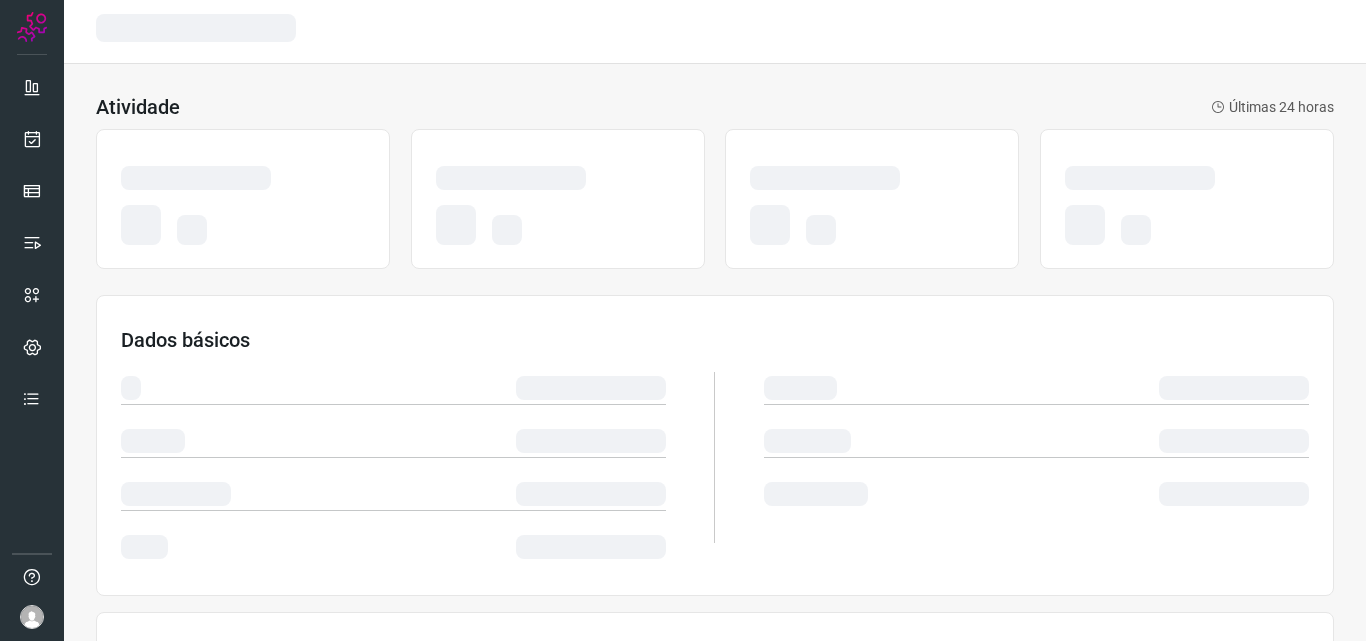 scroll, scrollTop: 0, scrollLeft: 0, axis: both 